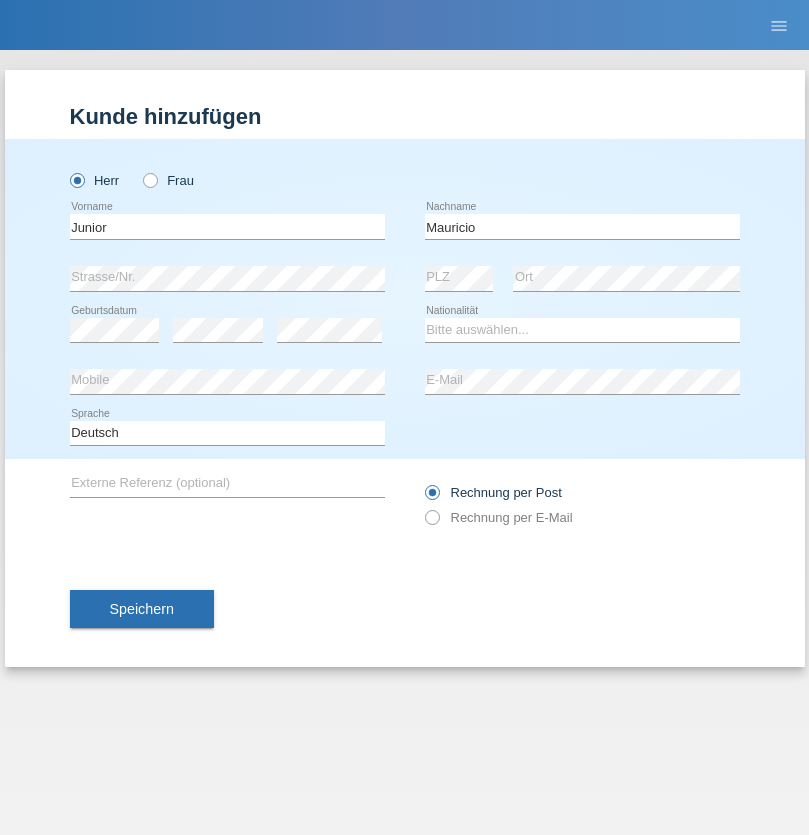 scroll, scrollTop: 0, scrollLeft: 0, axis: both 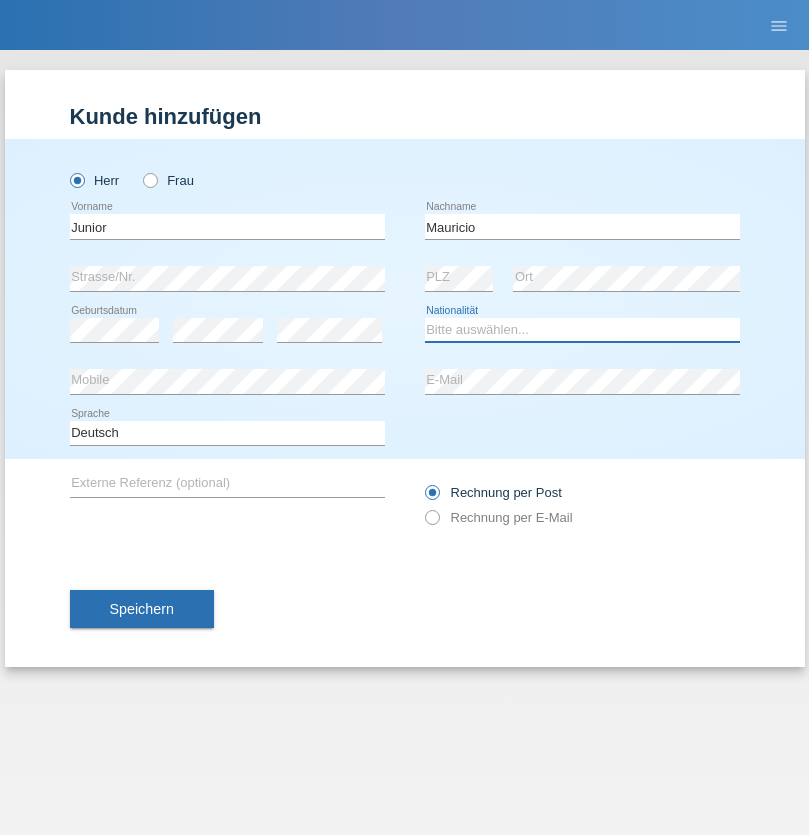 select on "CH" 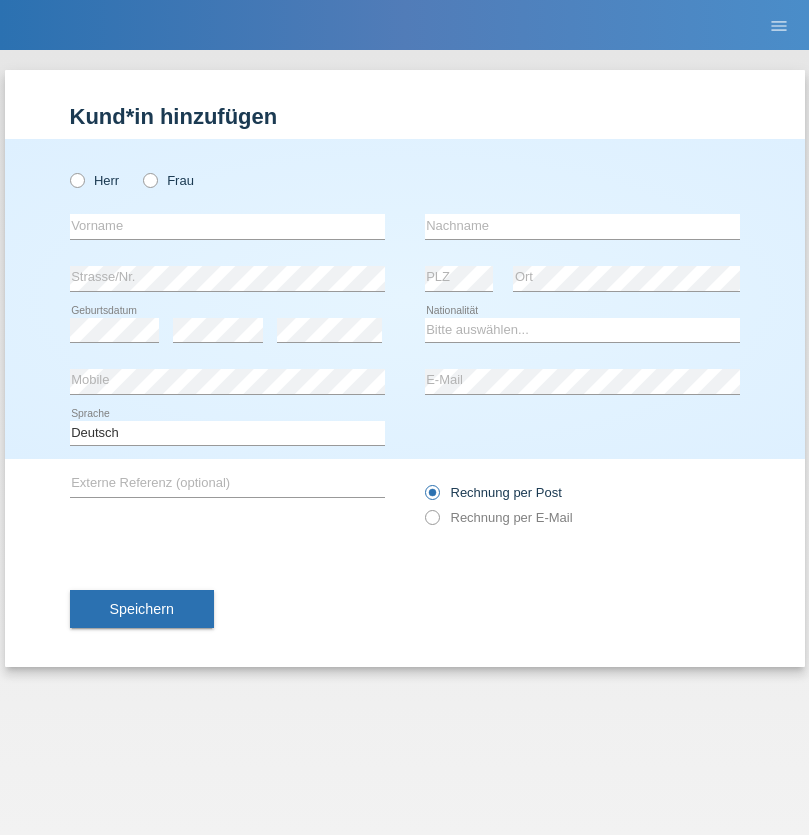 scroll, scrollTop: 0, scrollLeft: 0, axis: both 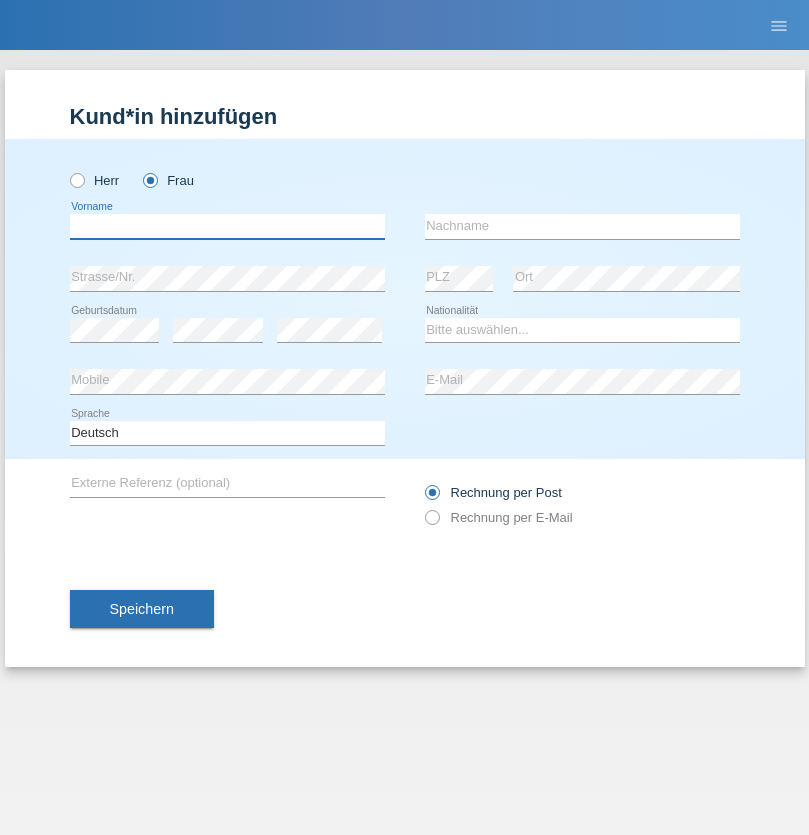 click at bounding box center (227, 226) 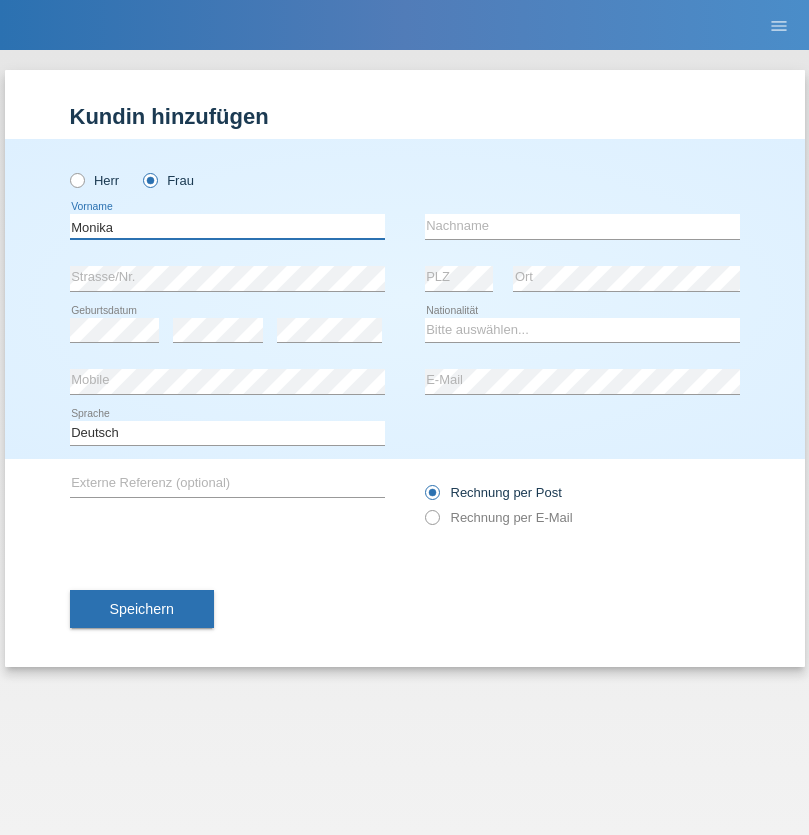 type on "Monika" 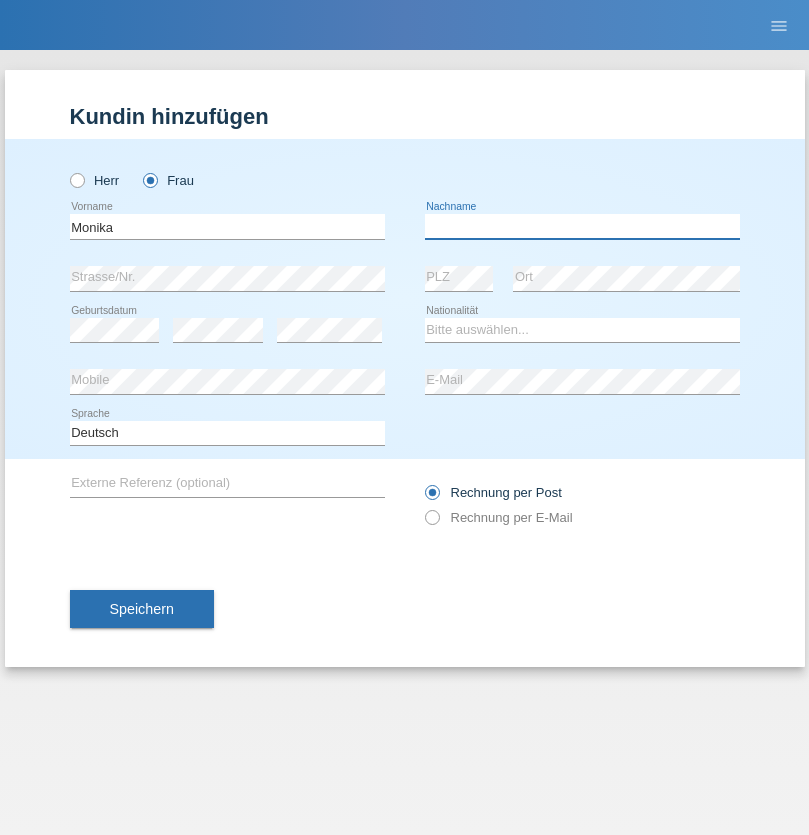 click at bounding box center [582, 226] 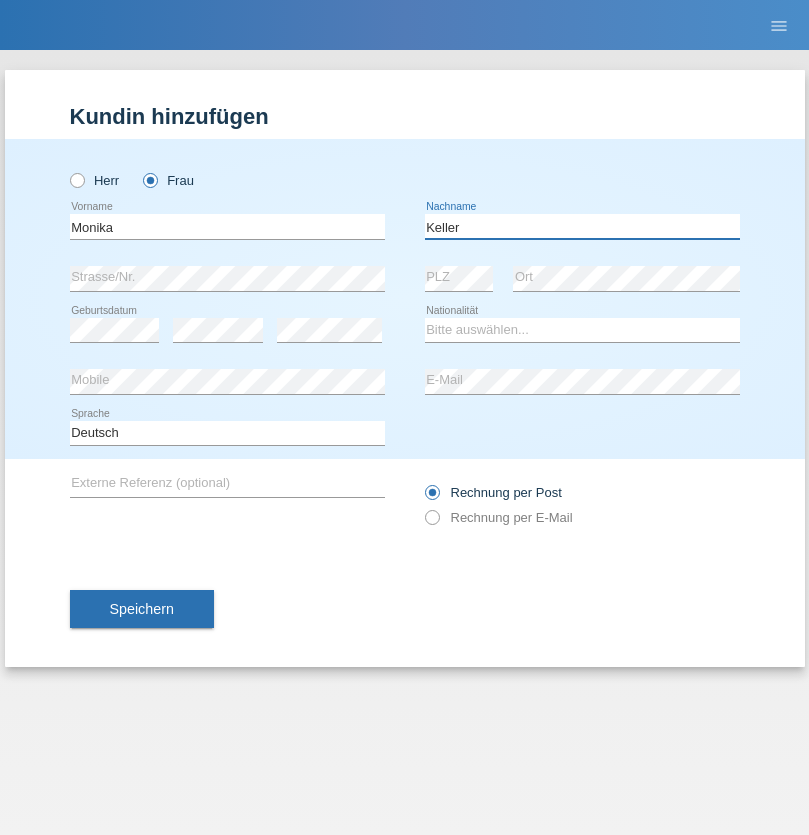 type on "Keller" 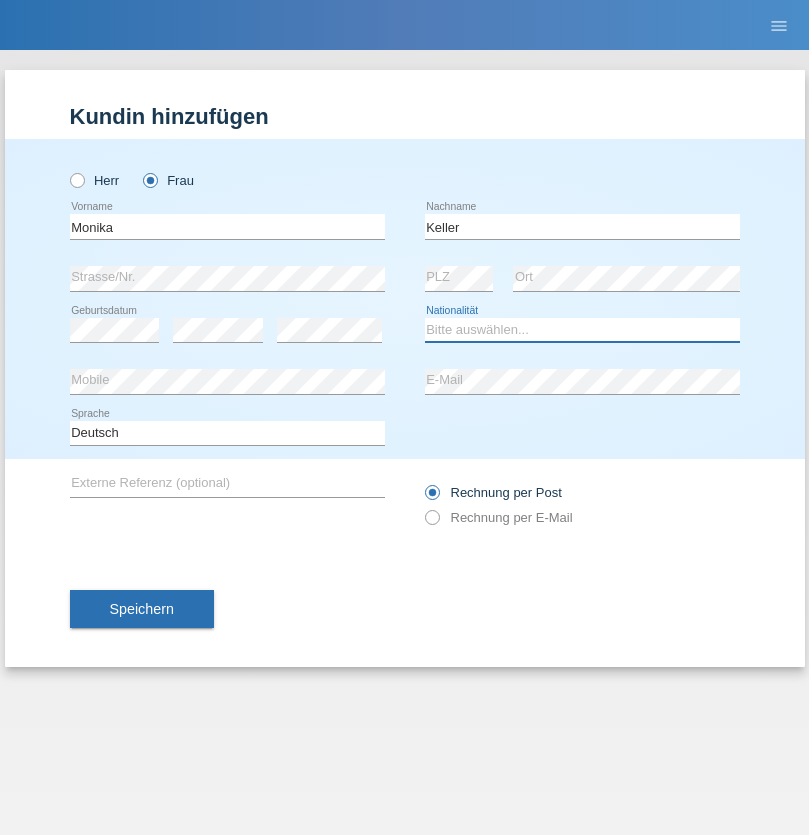select on "CH" 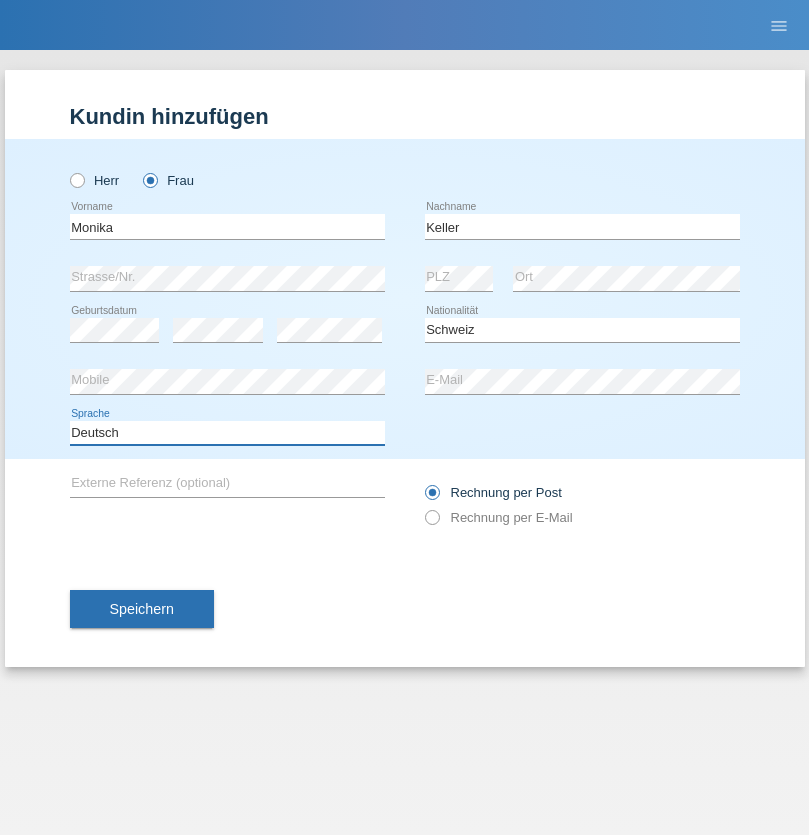 select on "en" 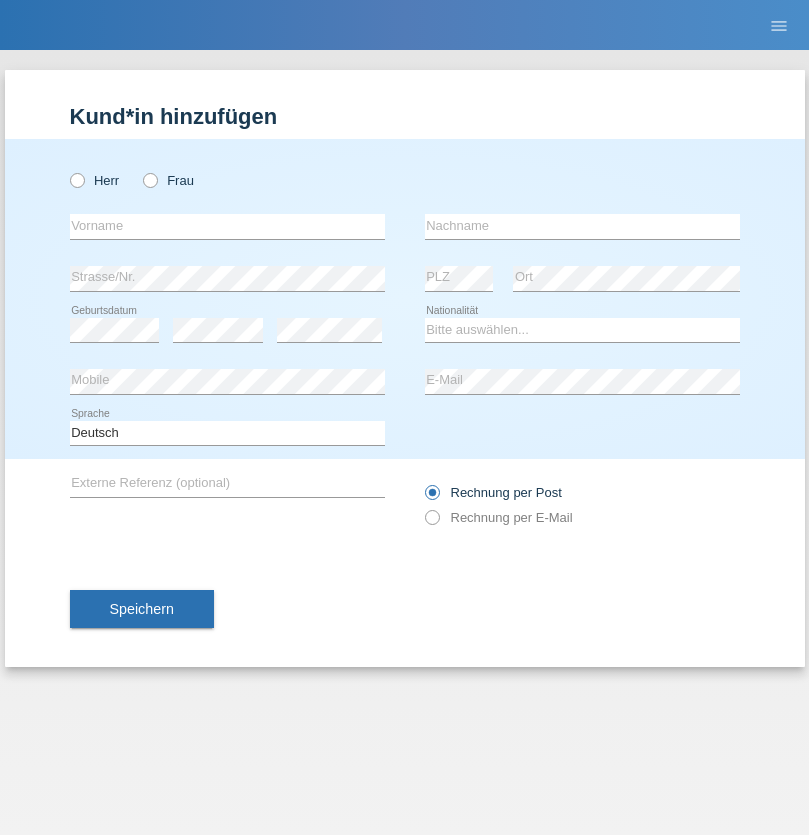 scroll, scrollTop: 0, scrollLeft: 0, axis: both 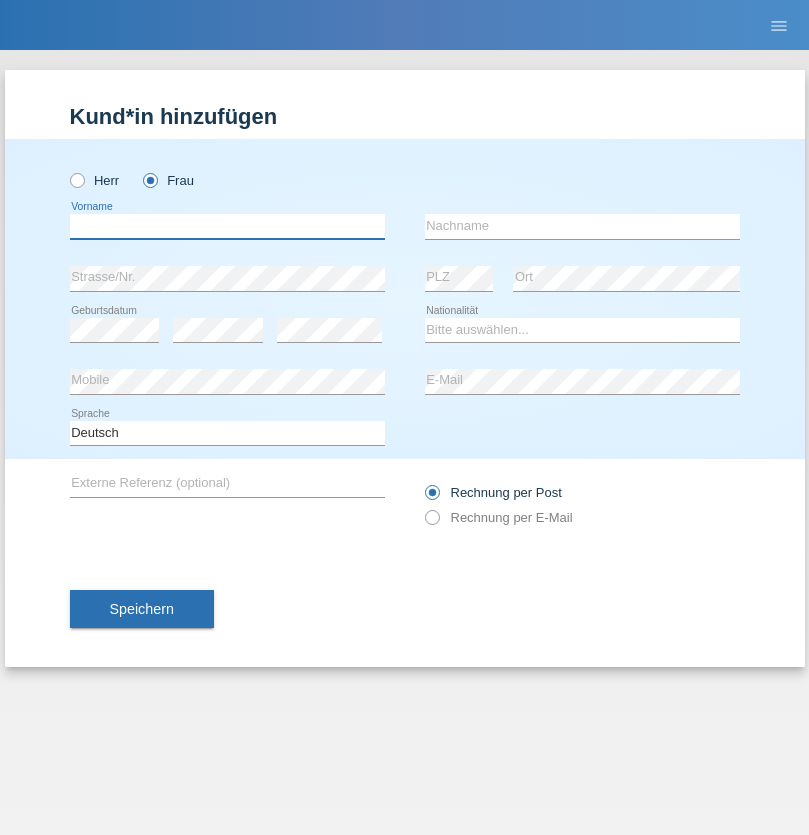 click at bounding box center (227, 226) 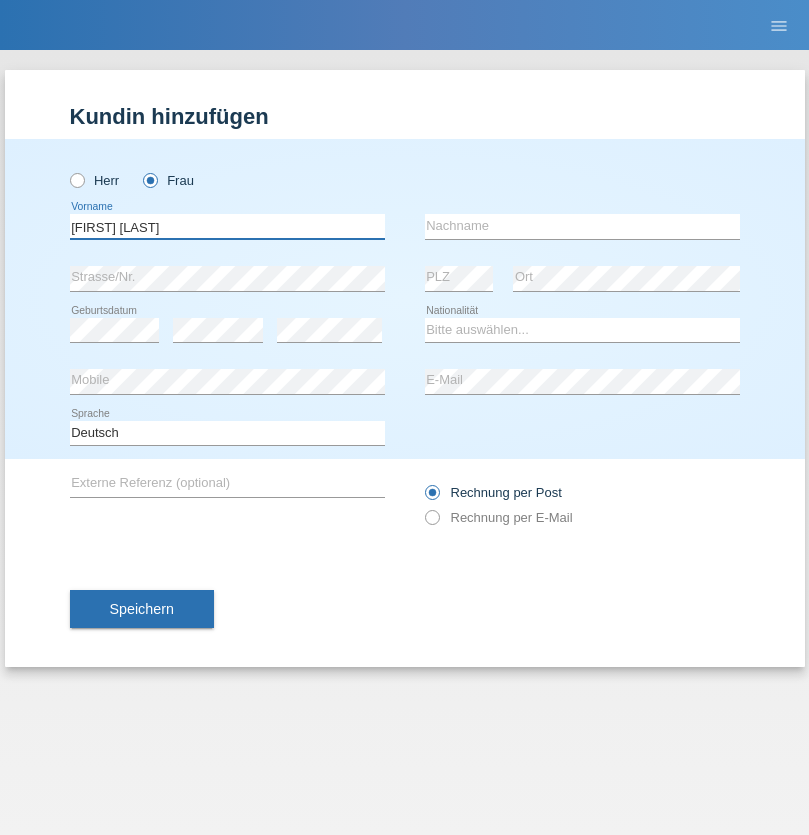 type on "Maria Fernanda" 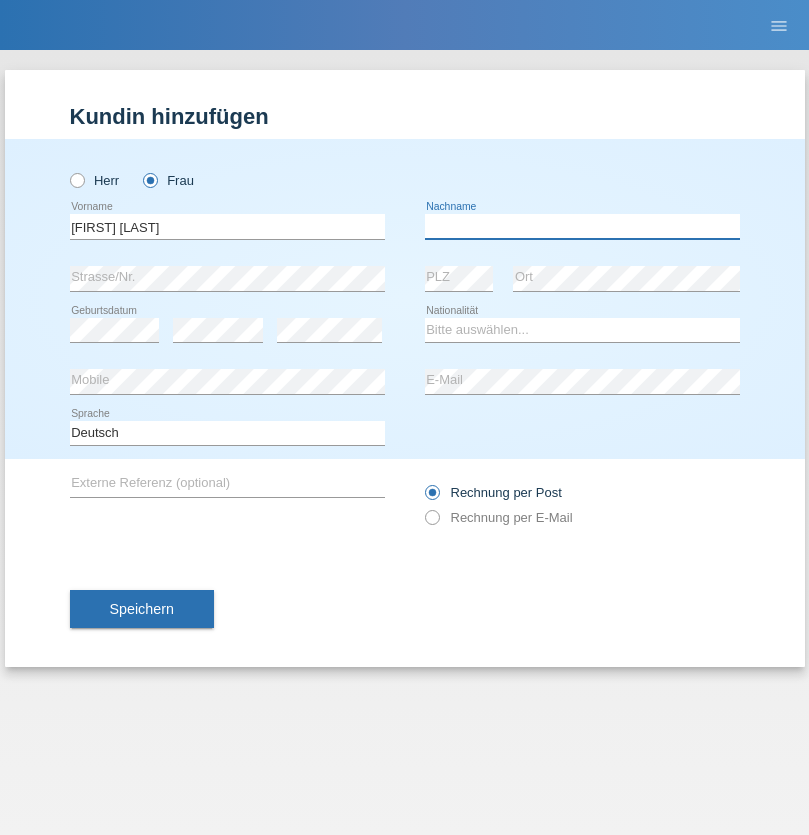 click at bounding box center (582, 226) 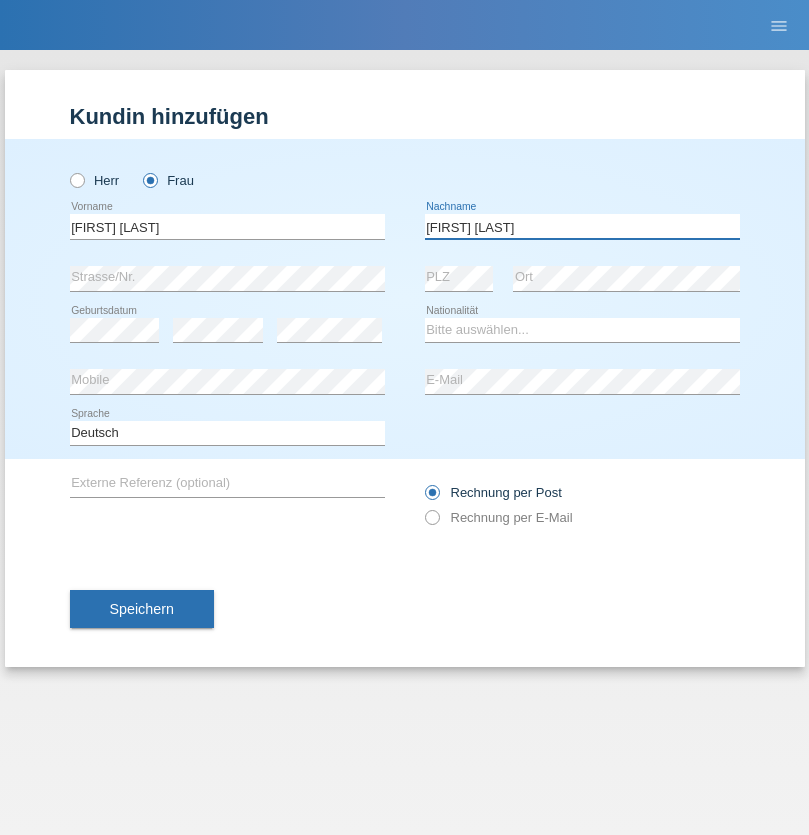 type on "Knusel Campillo" 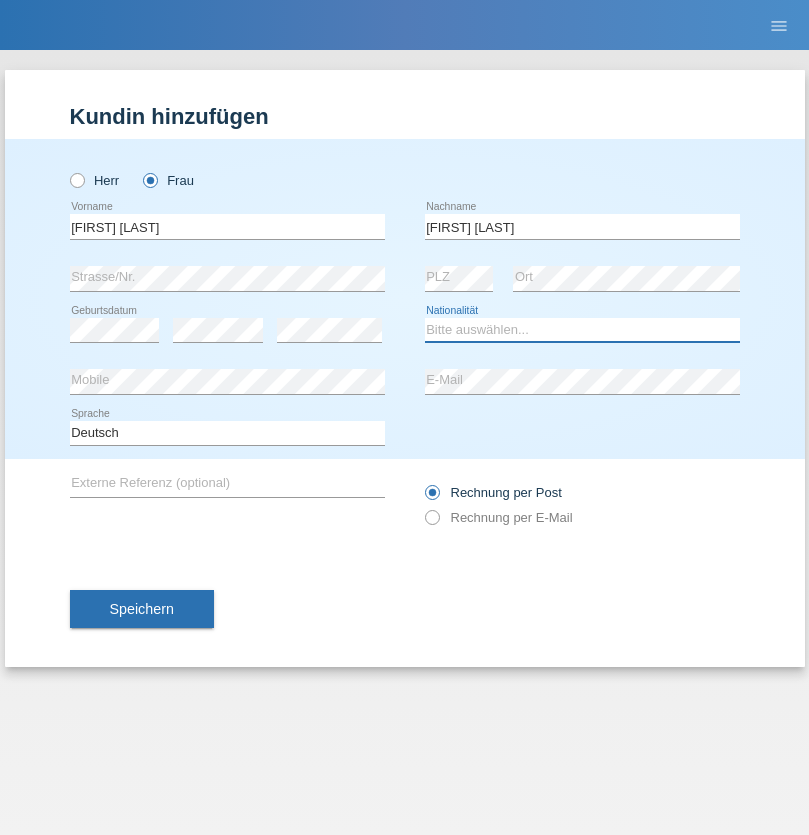 select on "CH" 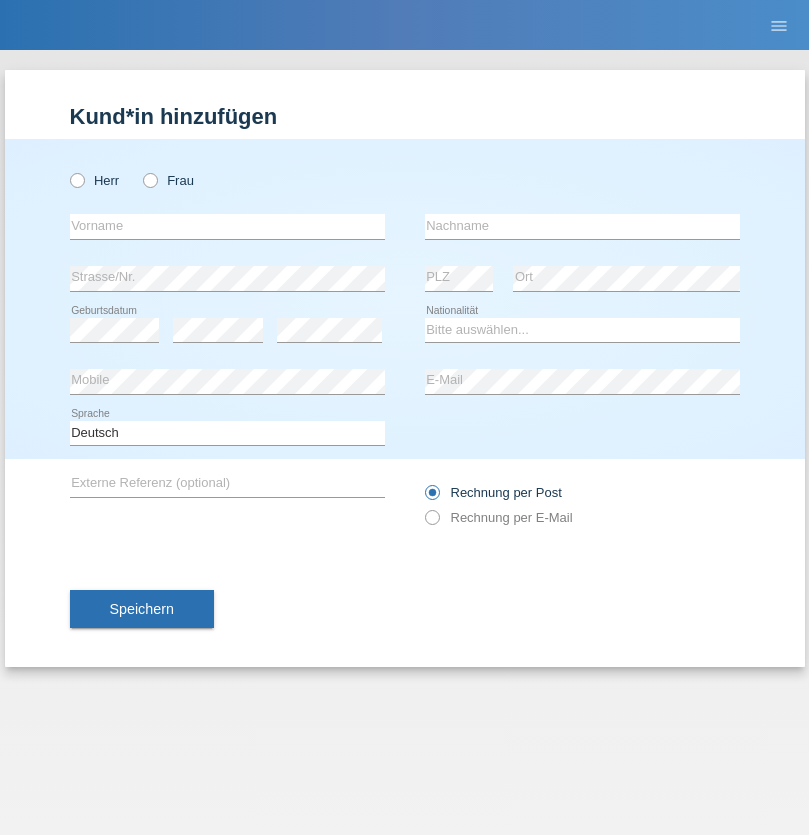 scroll, scrollTop: 0, scrollLeft: 0, axis: both 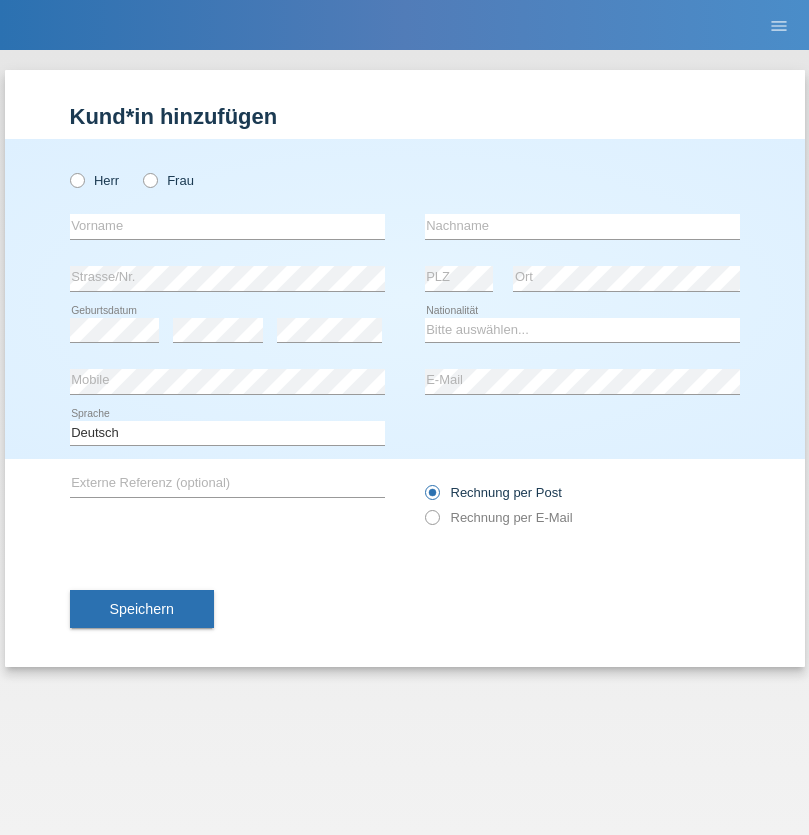 radio on "true" 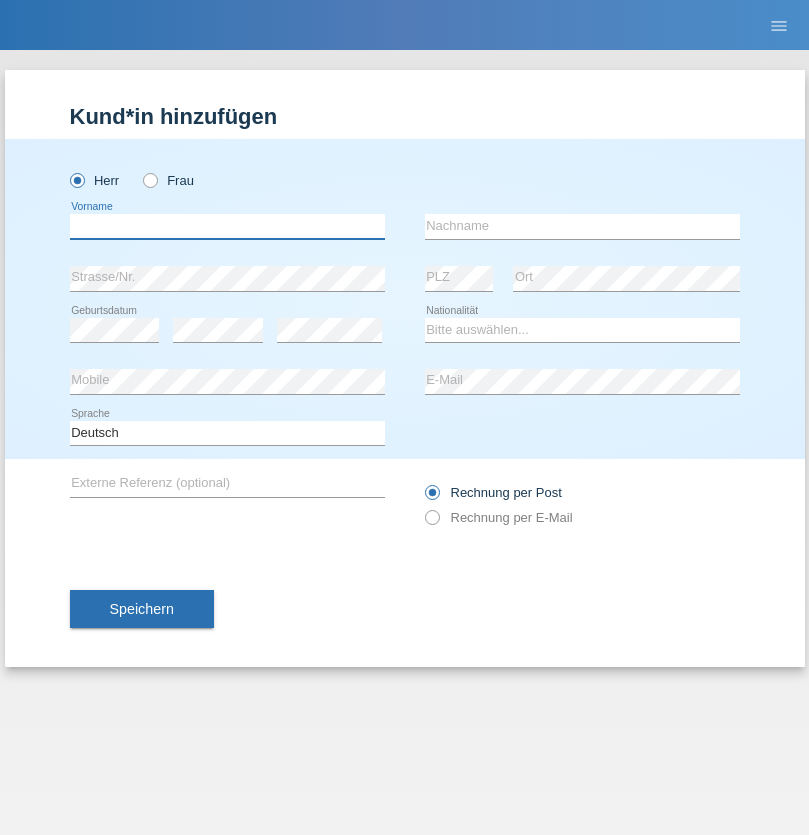 click at bounding box center (227, 226) 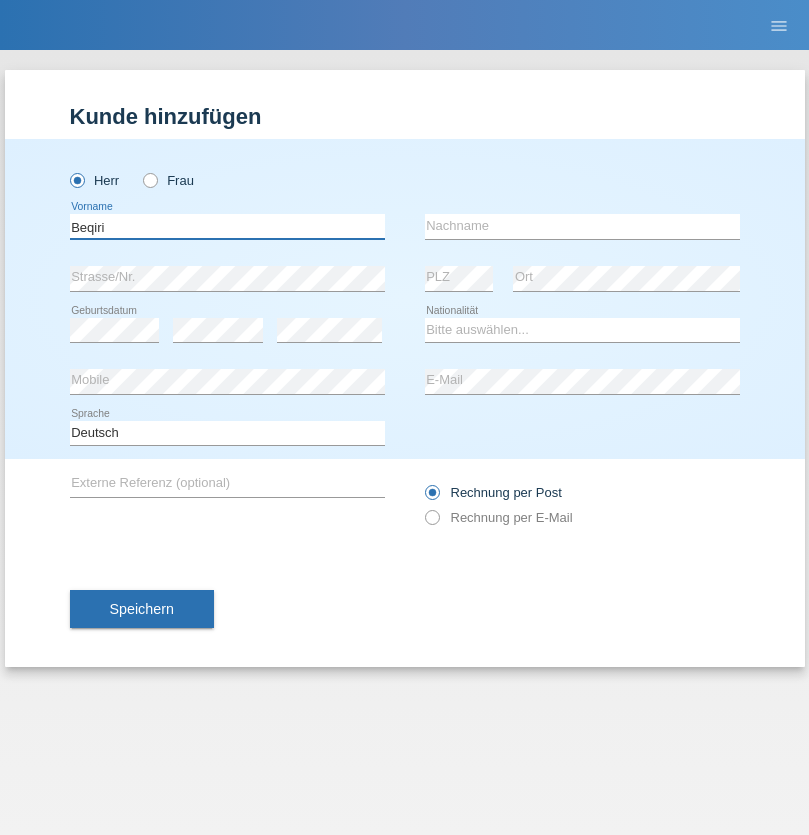 type on "Beqiri" 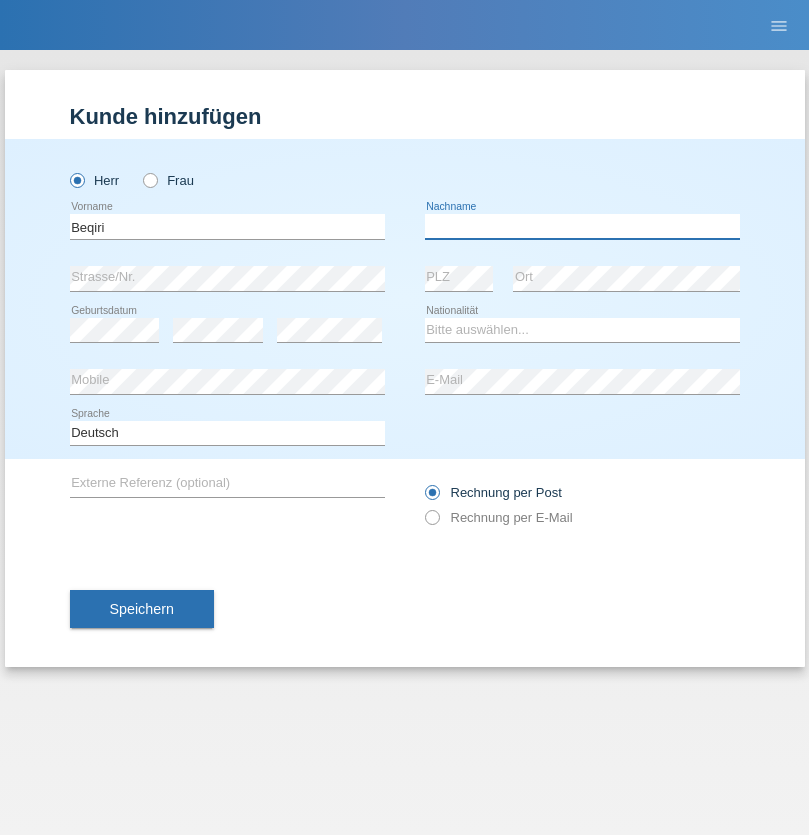 click at bounding box center (582, 226) 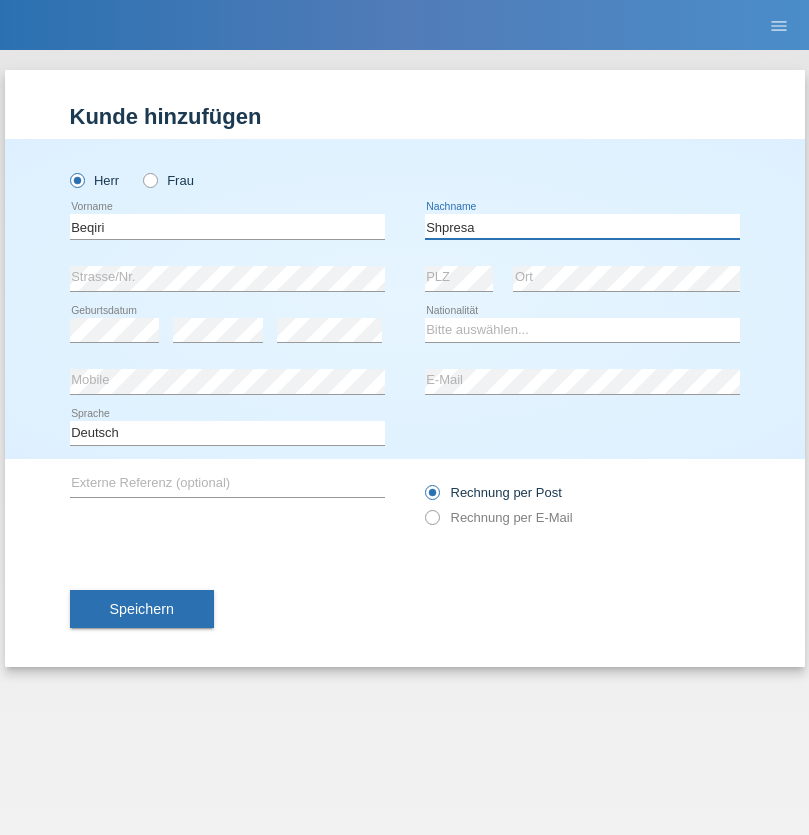 type on "Shpresa" 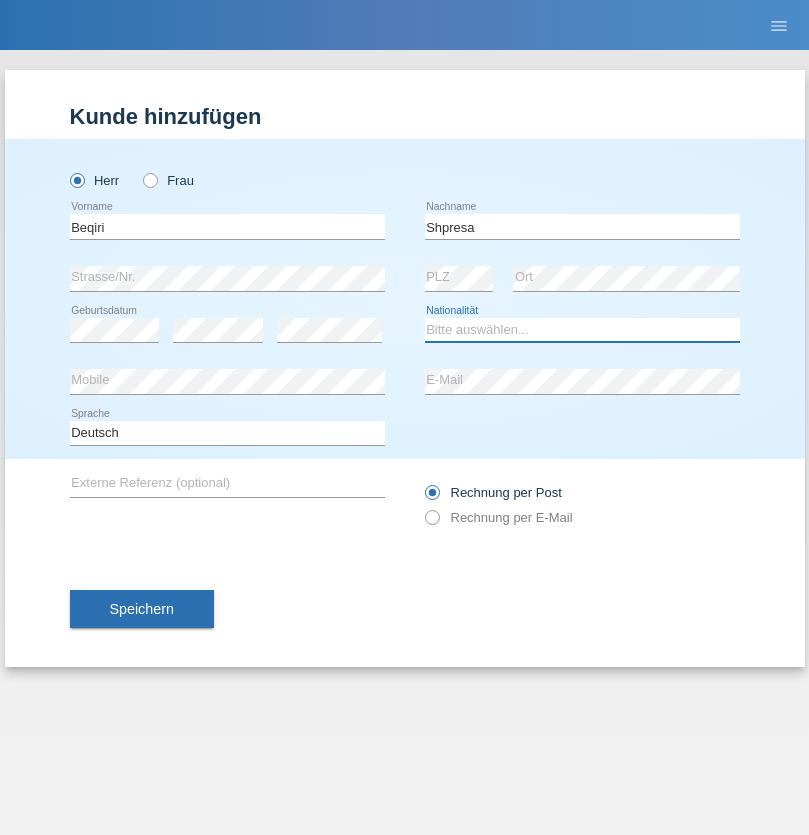 select on "XK" 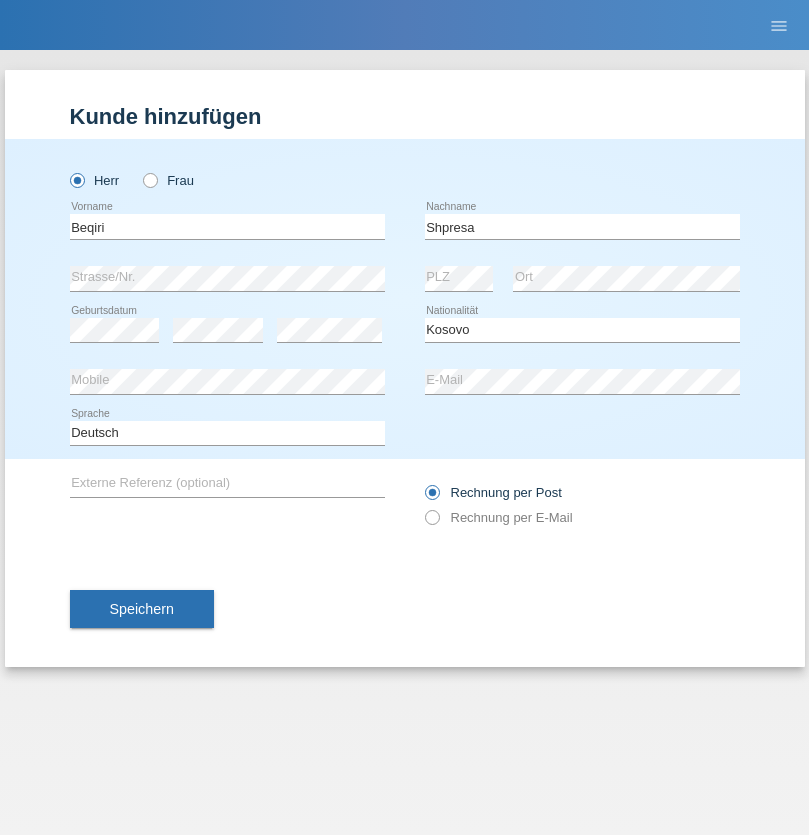 select on "C" 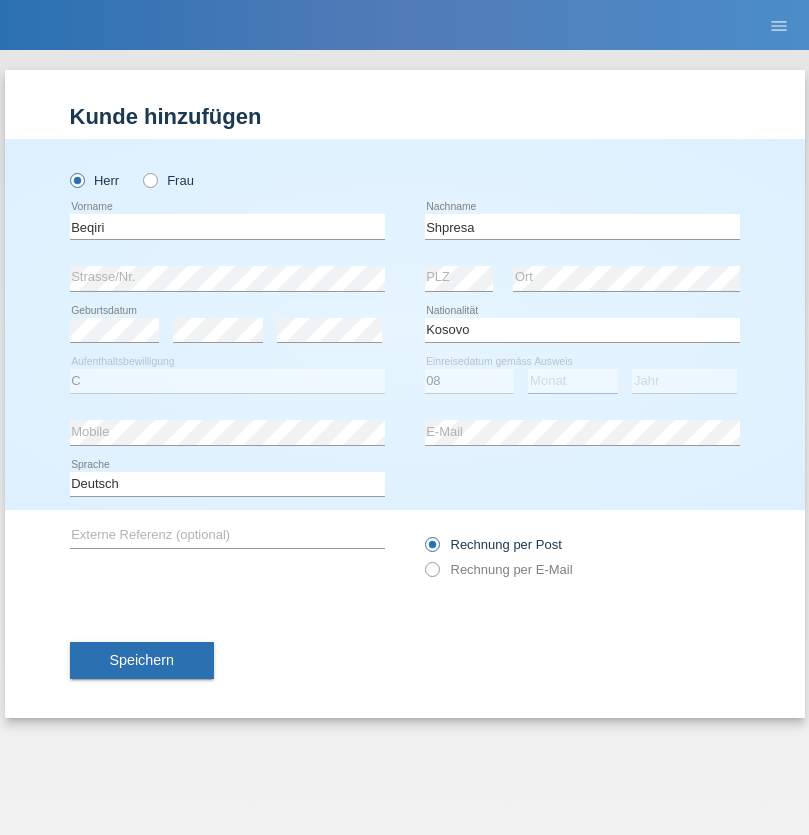select on "02" 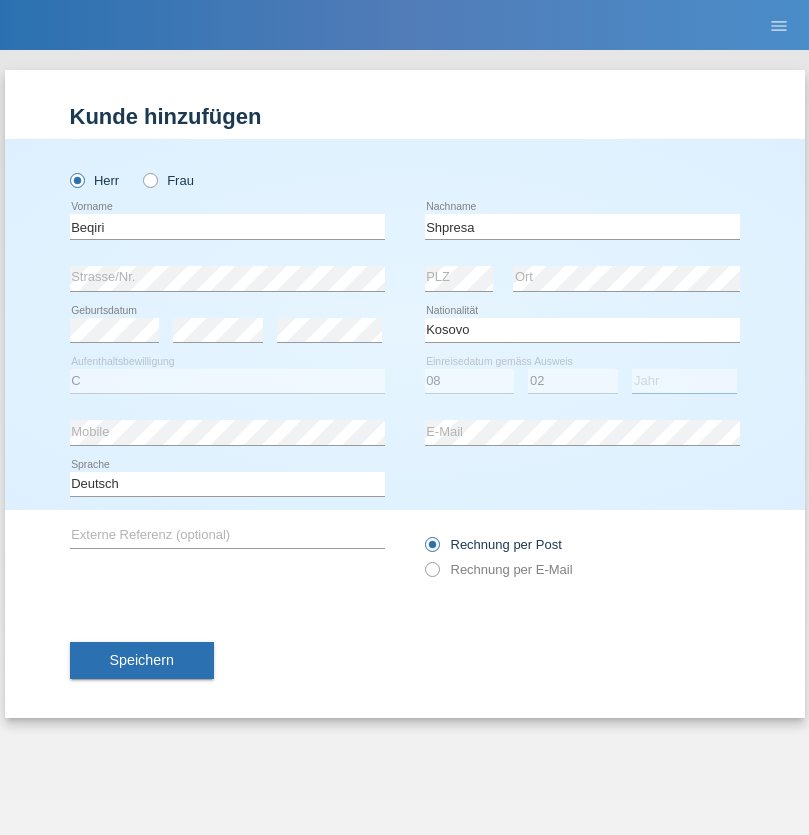select on "1979" 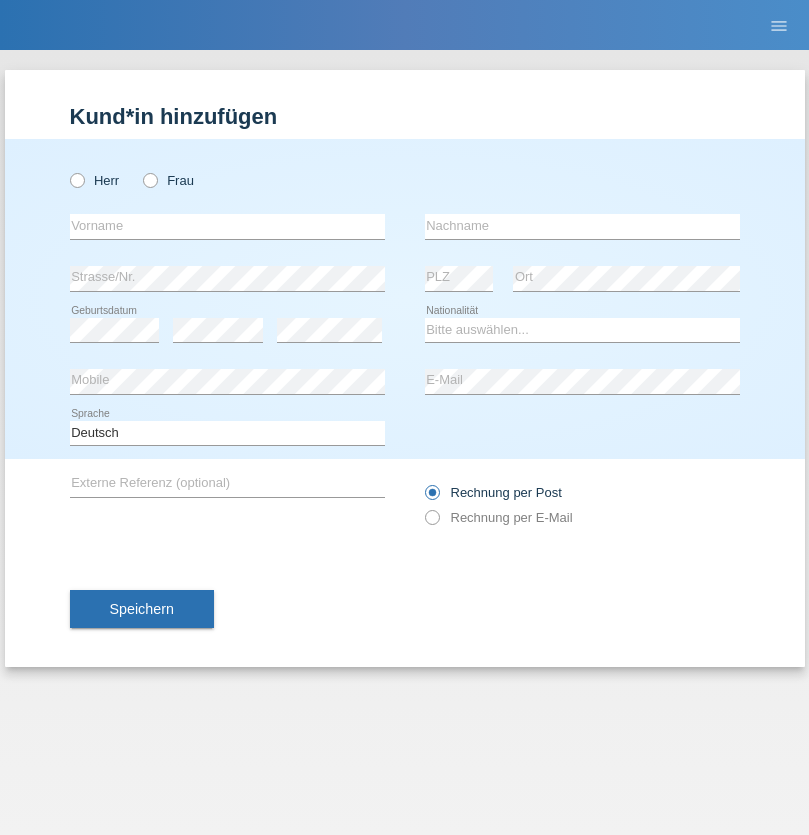 scroll, scrollTop: 0, scrollLeft: 0, axis: both 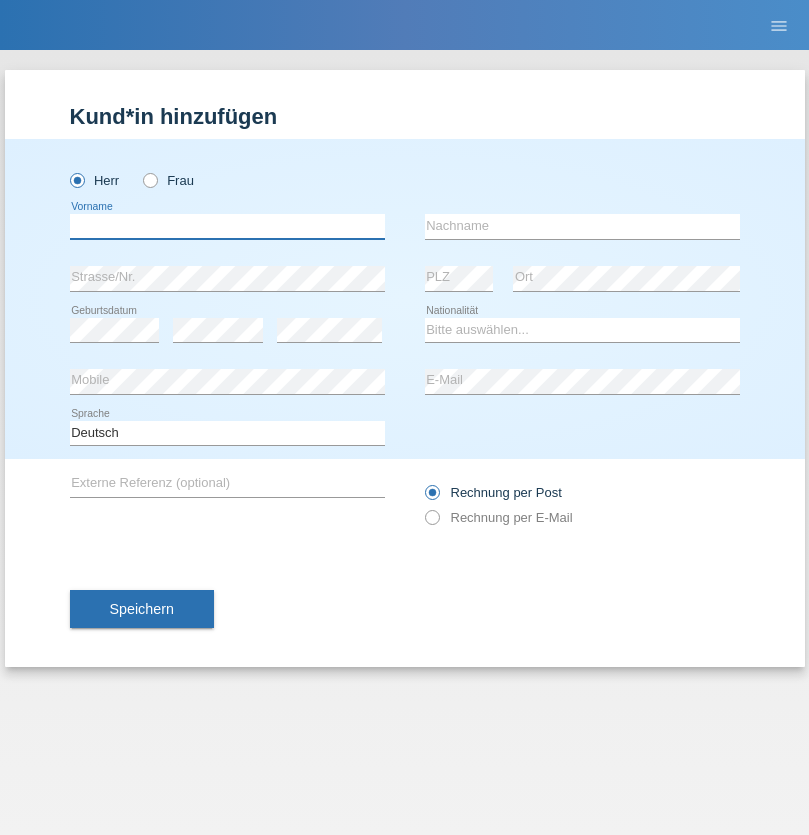 click at bounding box center [227, 226] 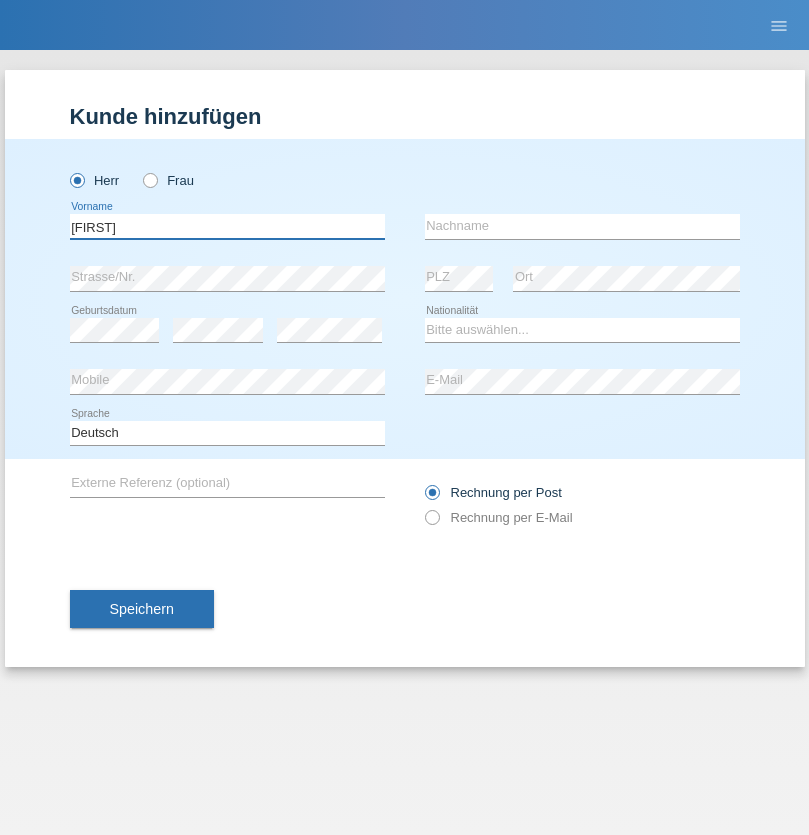 type on "[FIRST]" 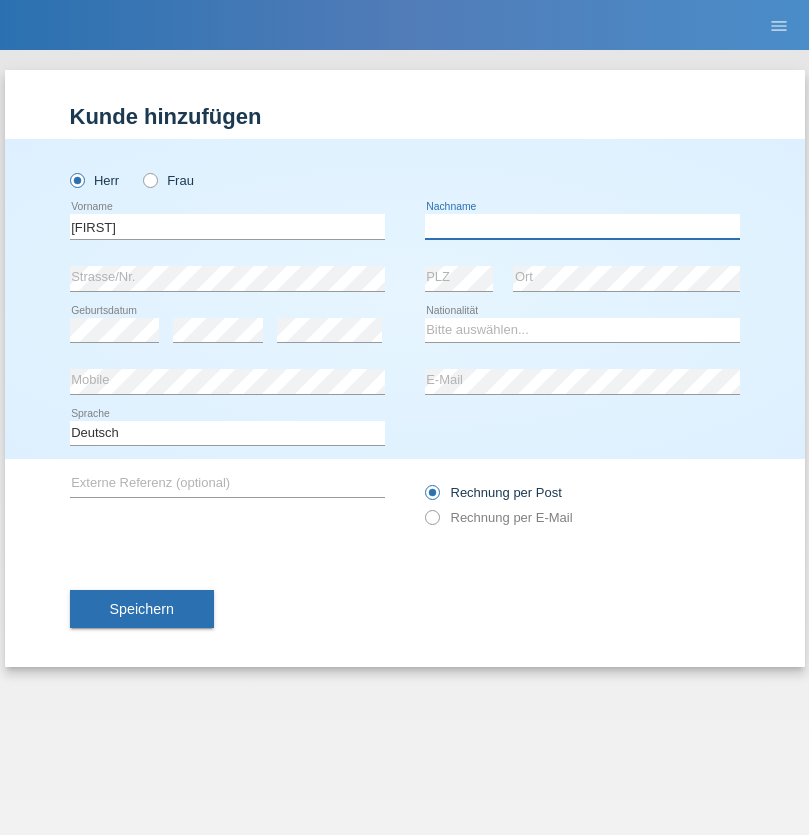 click at bounding box center [582, 226] 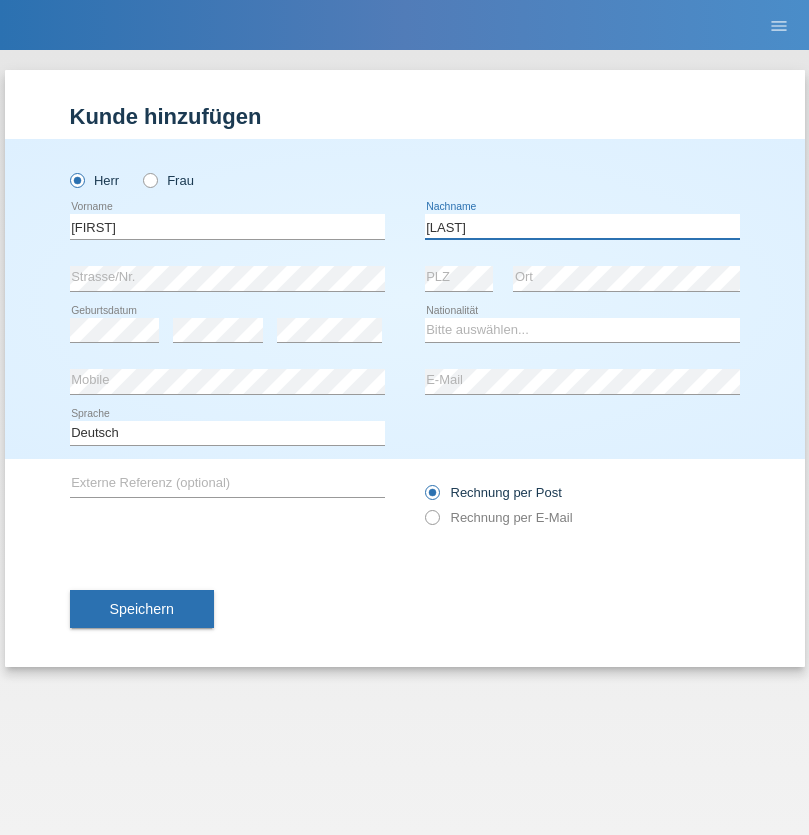 type on "[LAST]" 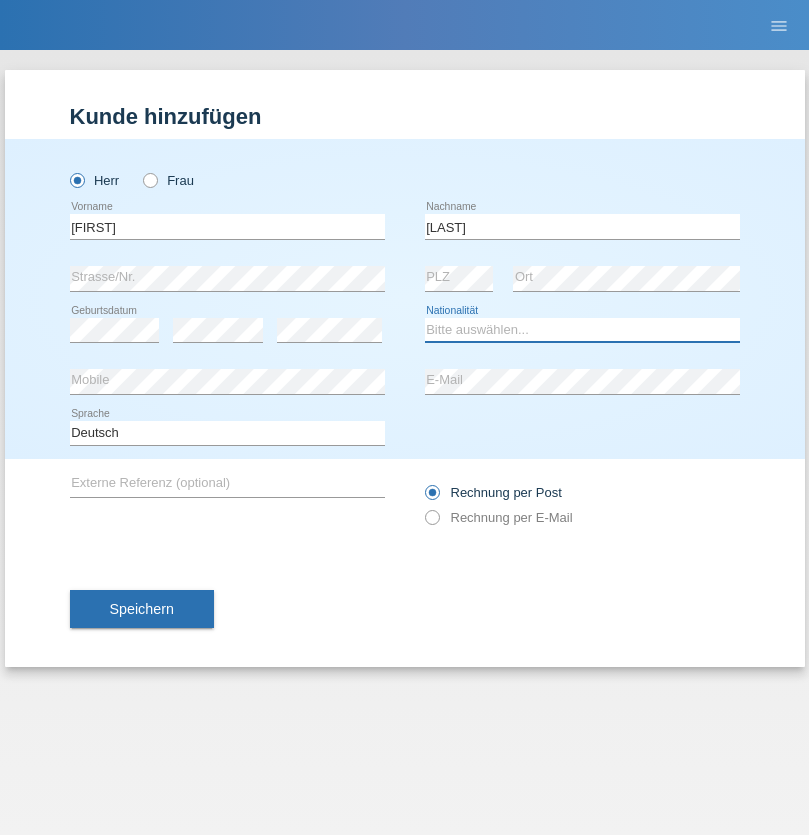 select on "CH" 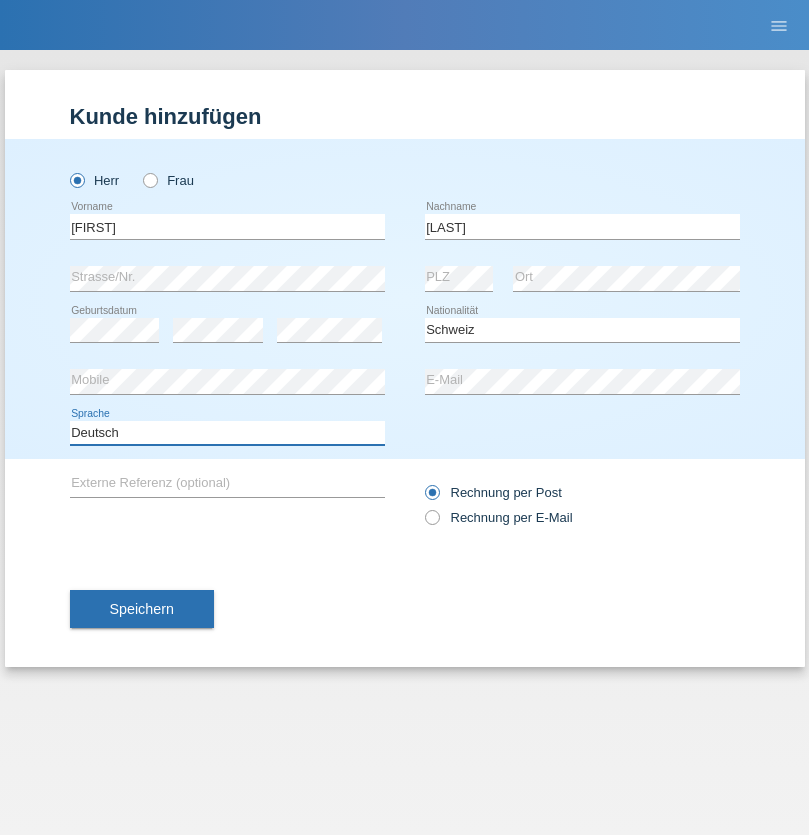 select on "en" 